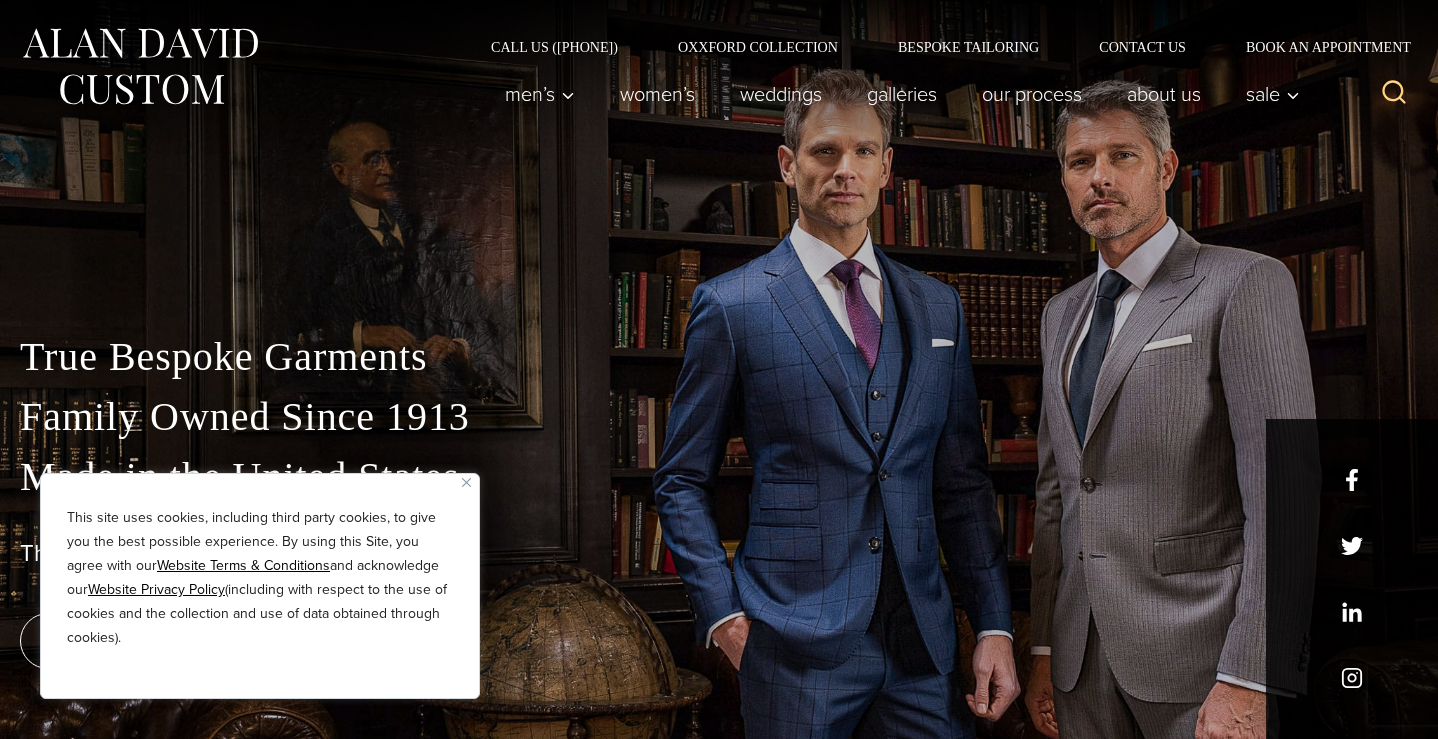 scroll, scrollTop: 0, scrollLeft: 0, axis: both 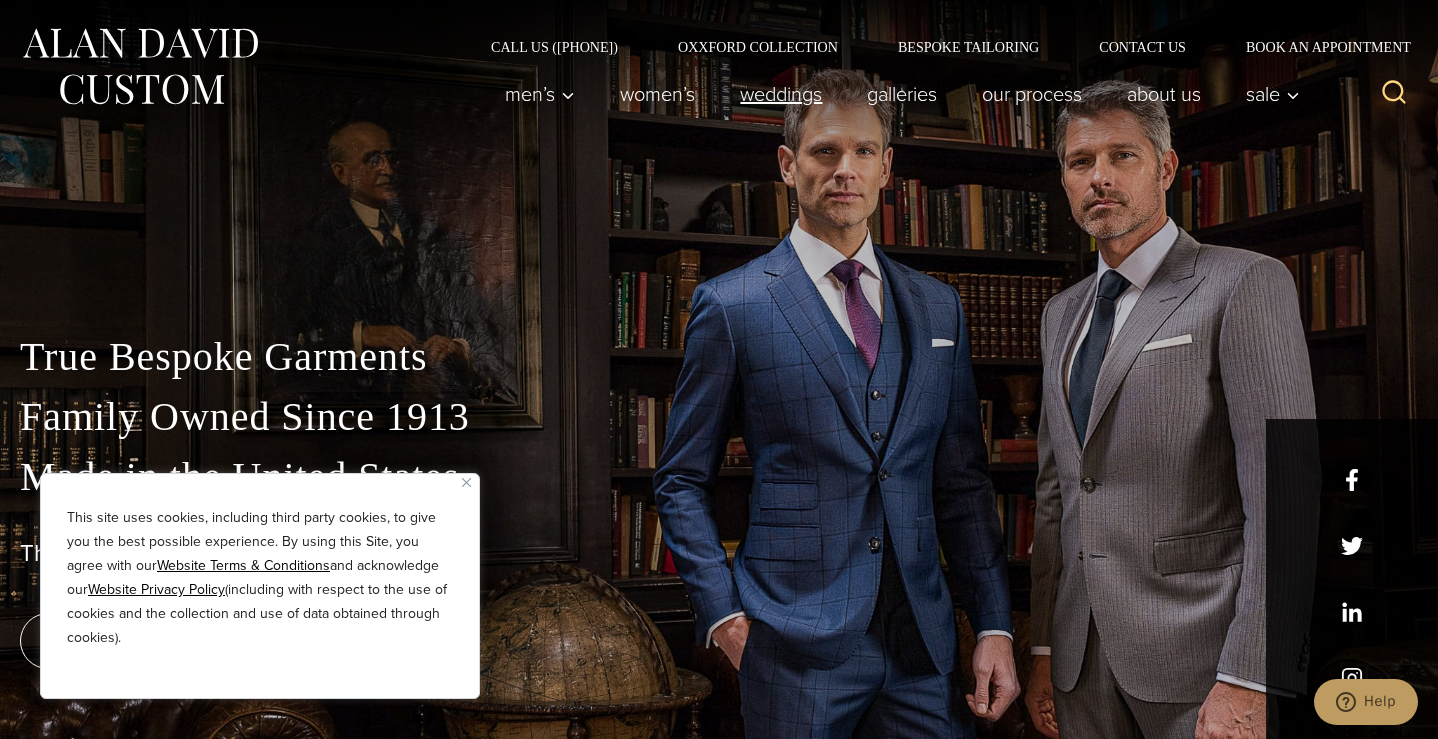 click on "weddings" at bounding box center (781, 94) 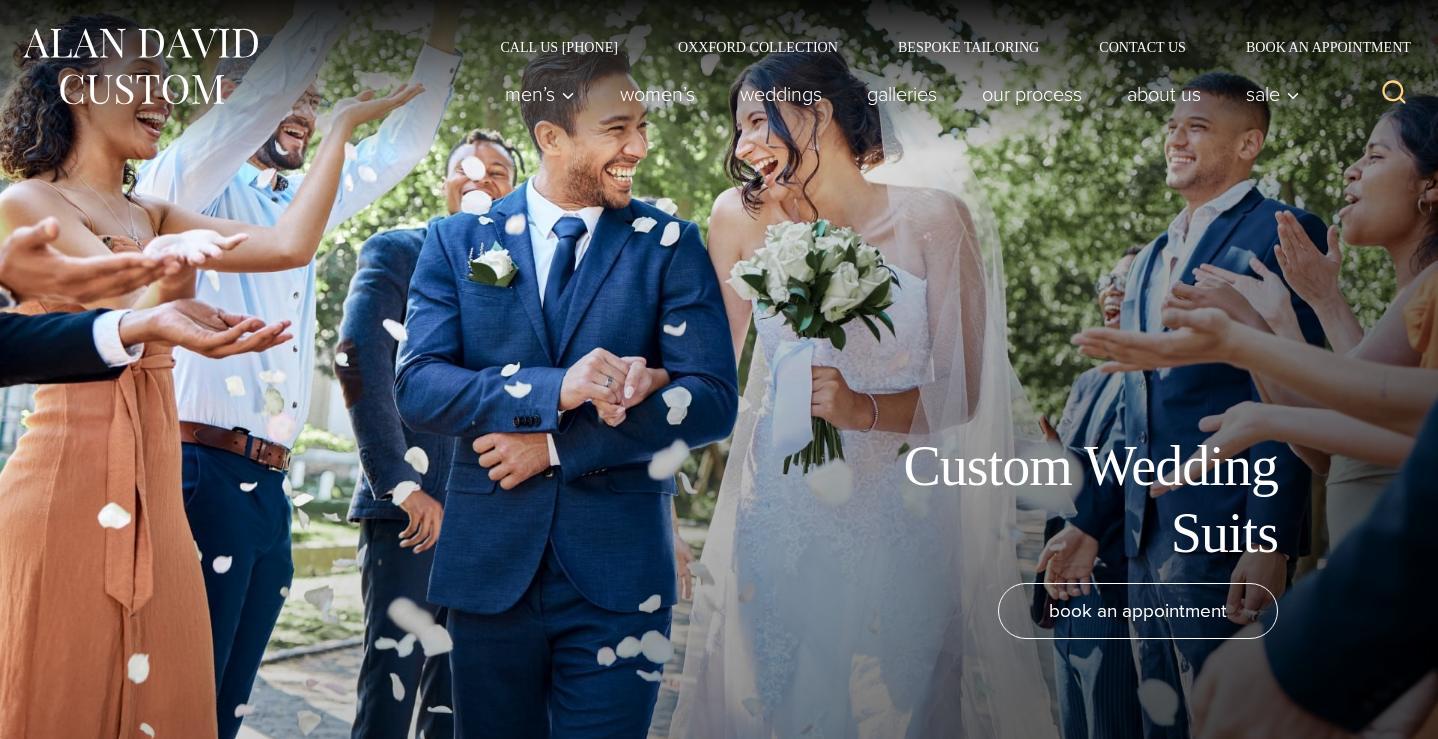 scroll, scrollTop: 0, scrollLeft: 0, axis: both 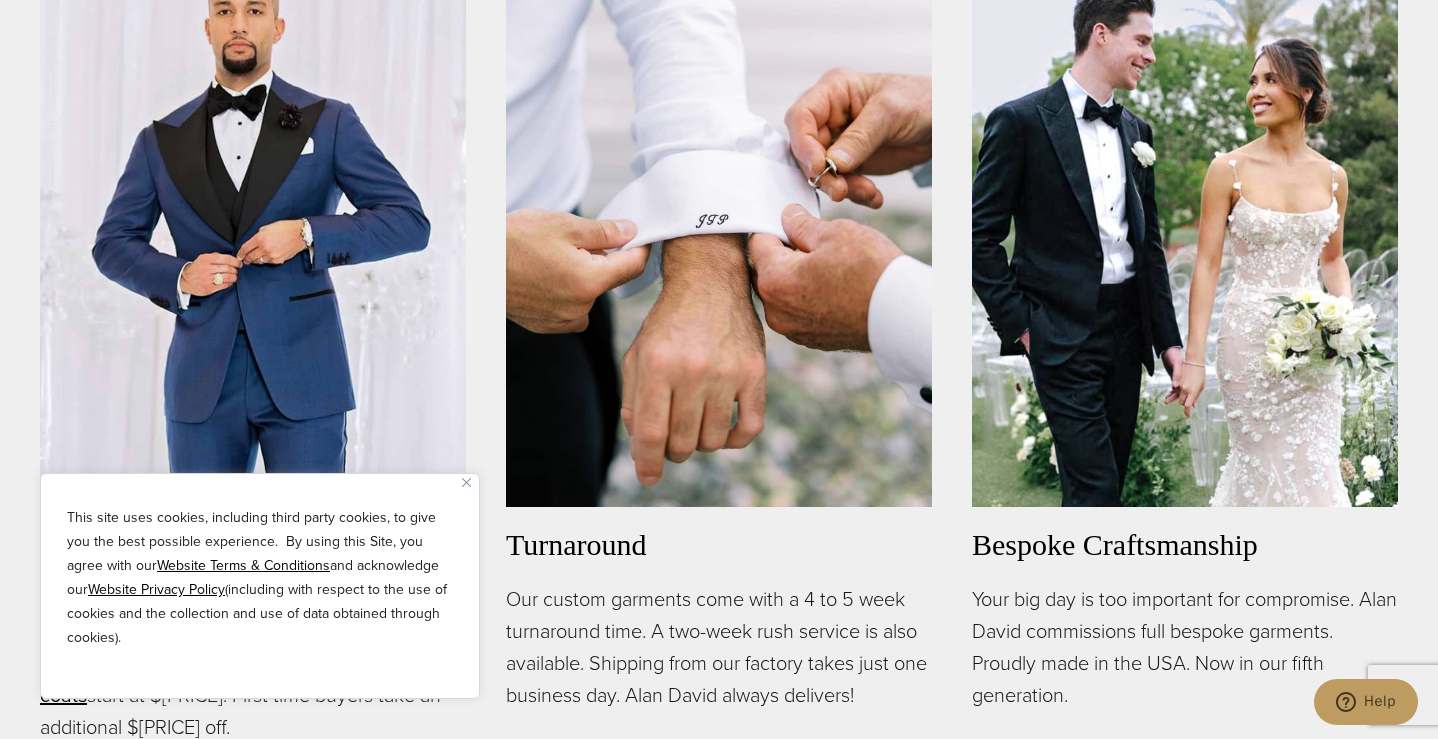 click at bounding box center [1185, 223] 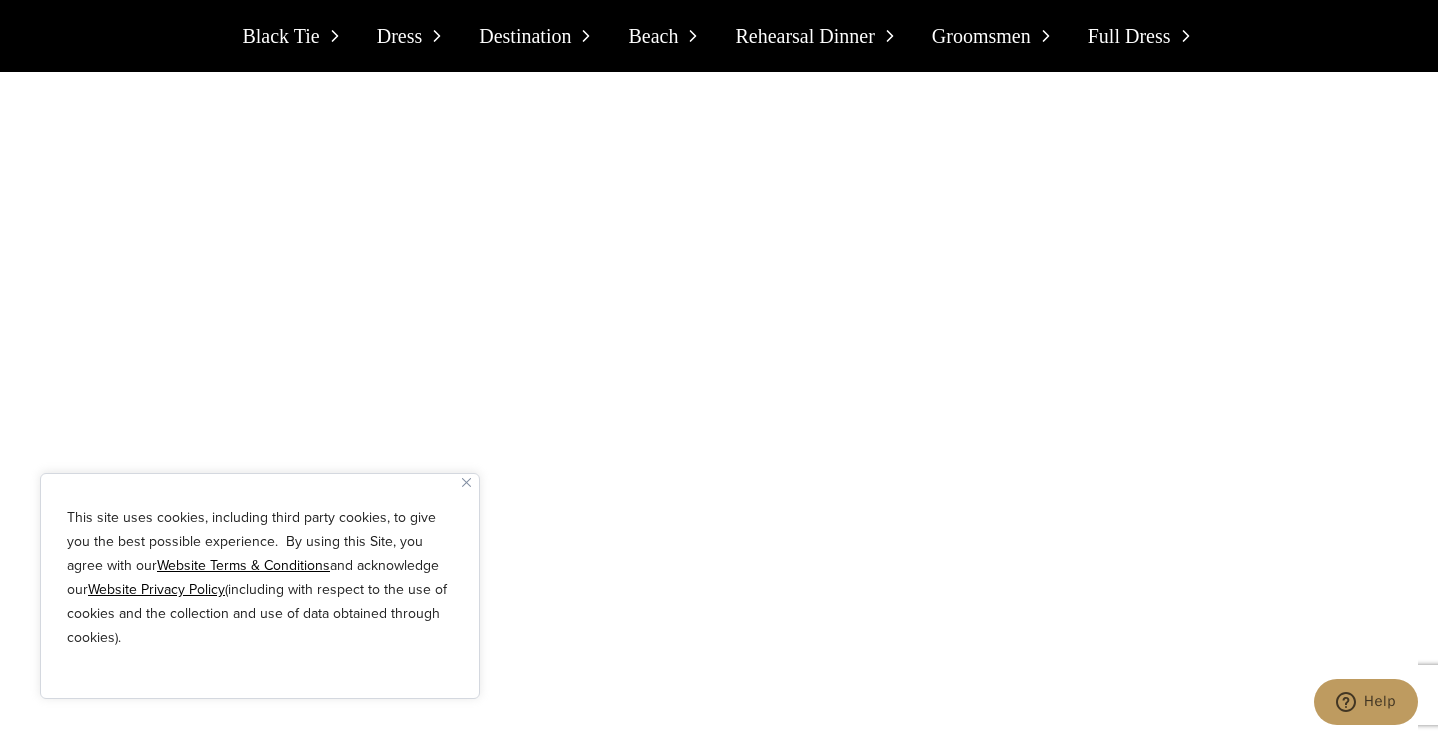 scroll, scrollTop: 11206, scrollLeft: 0, axis: vertical 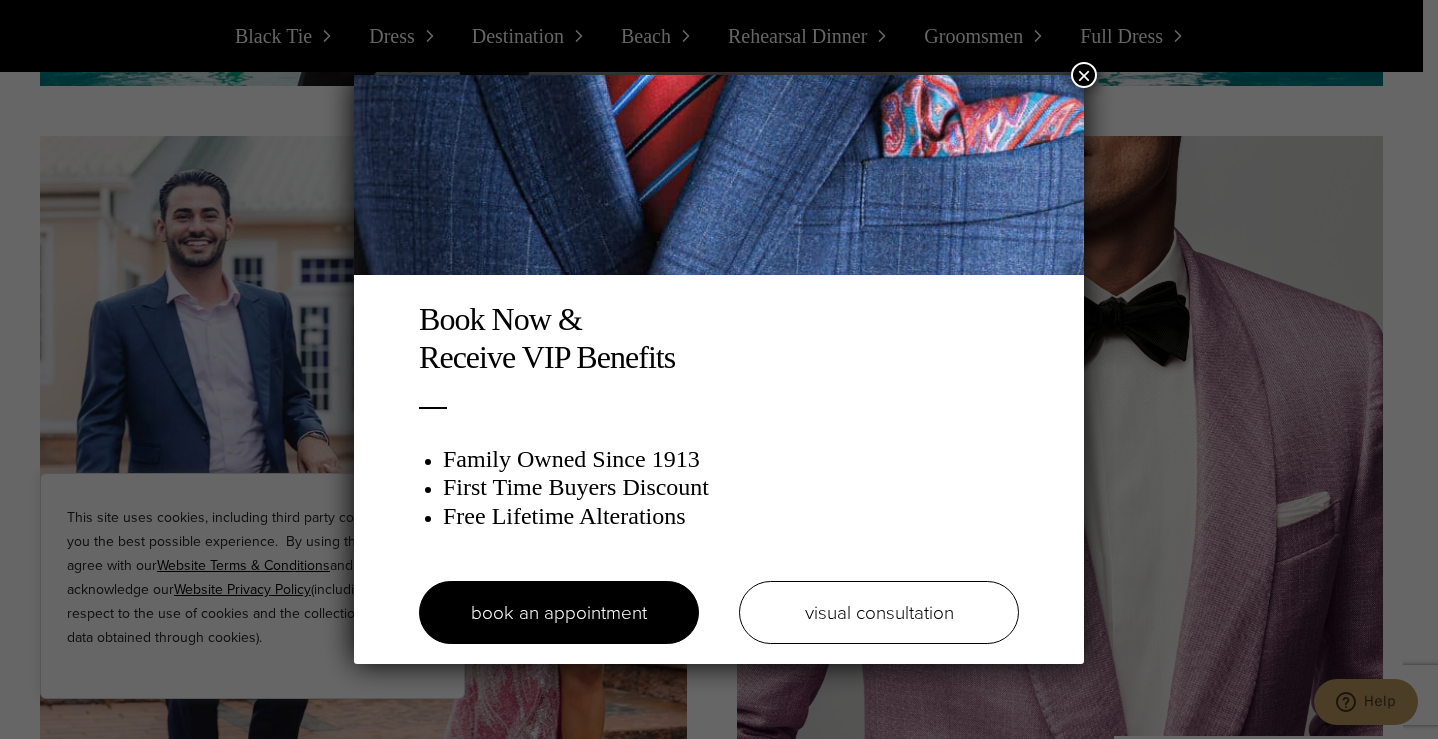 click on "×" at bounding box center [1084, 75] 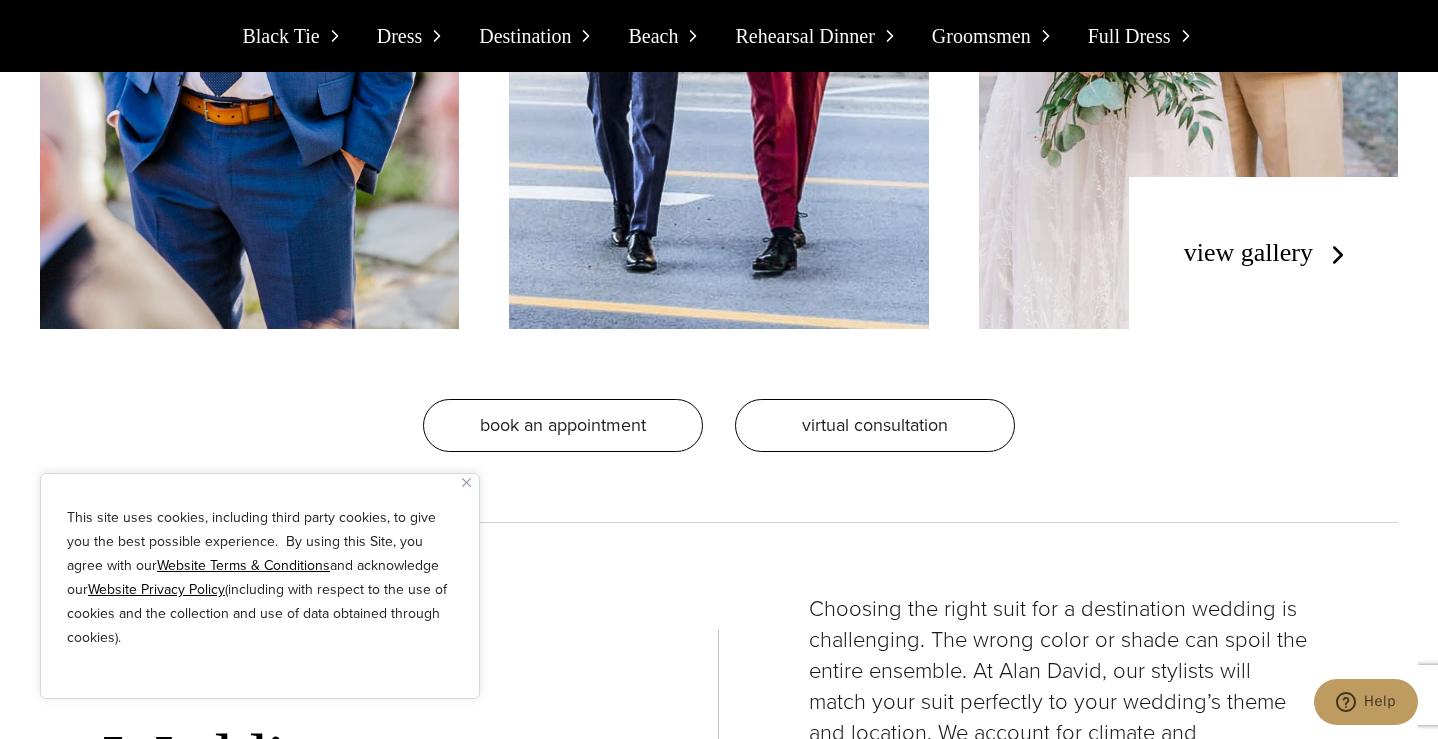 scroll, scrollTop: 5672, scrollLeft: 0, axis: vertical 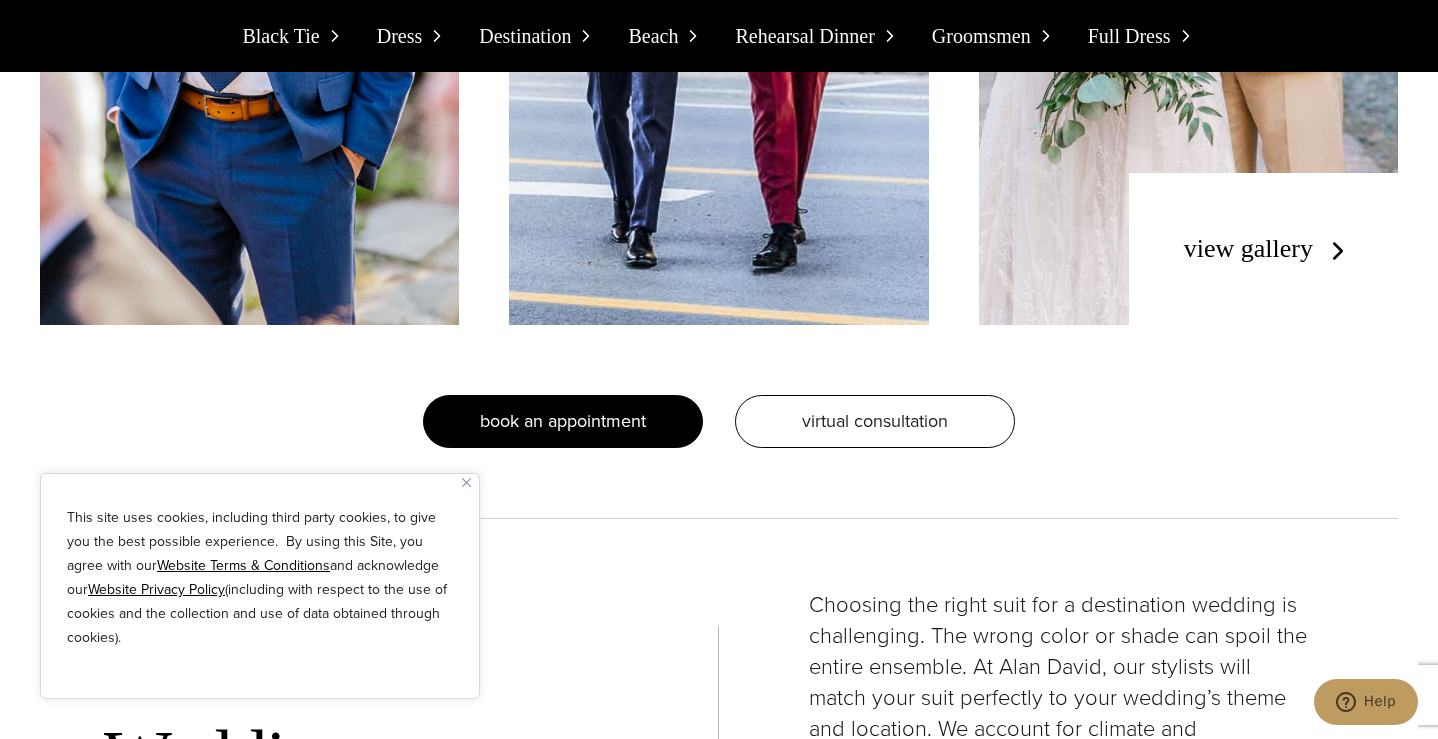 click on "Book an appointment" at bounding box center [563, 421] 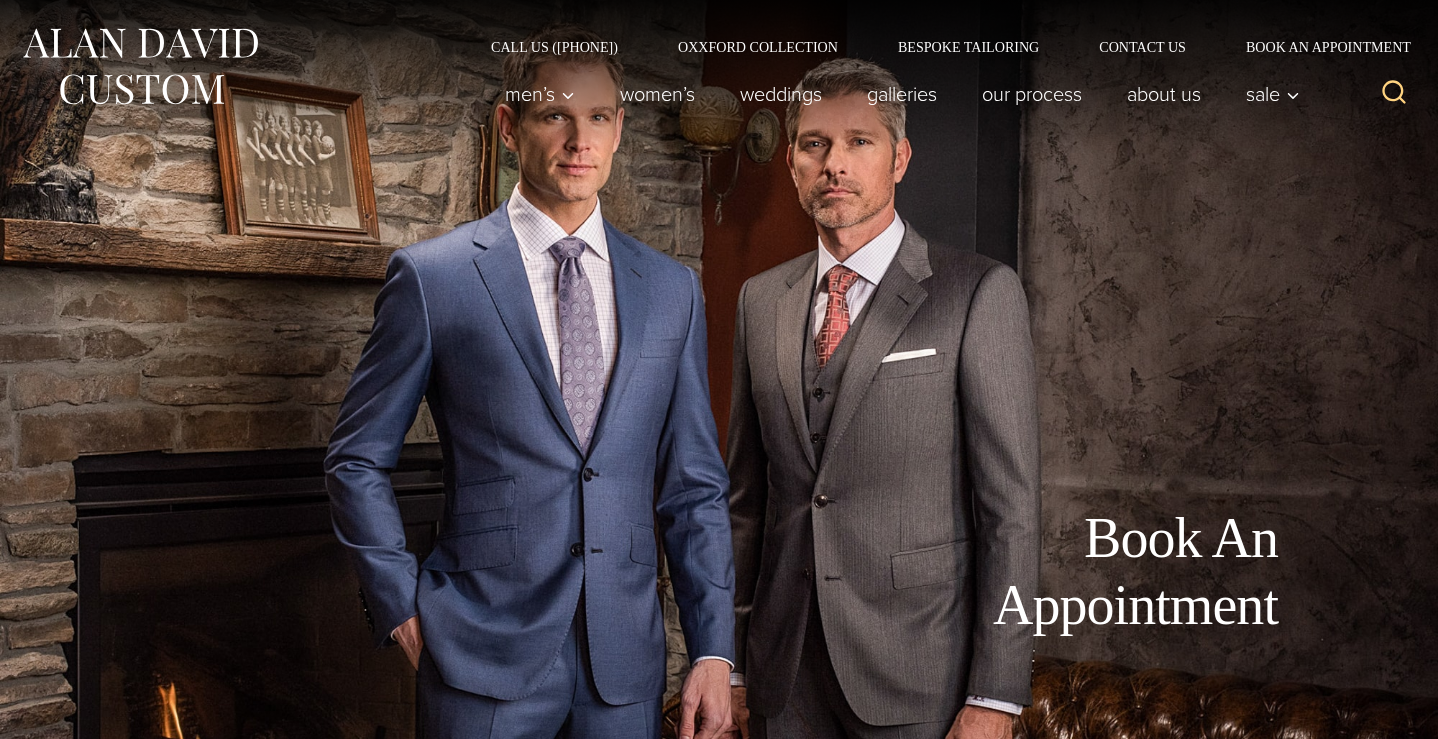 scroll, scrollTop: 0, scrollLeft: 0, axis: both 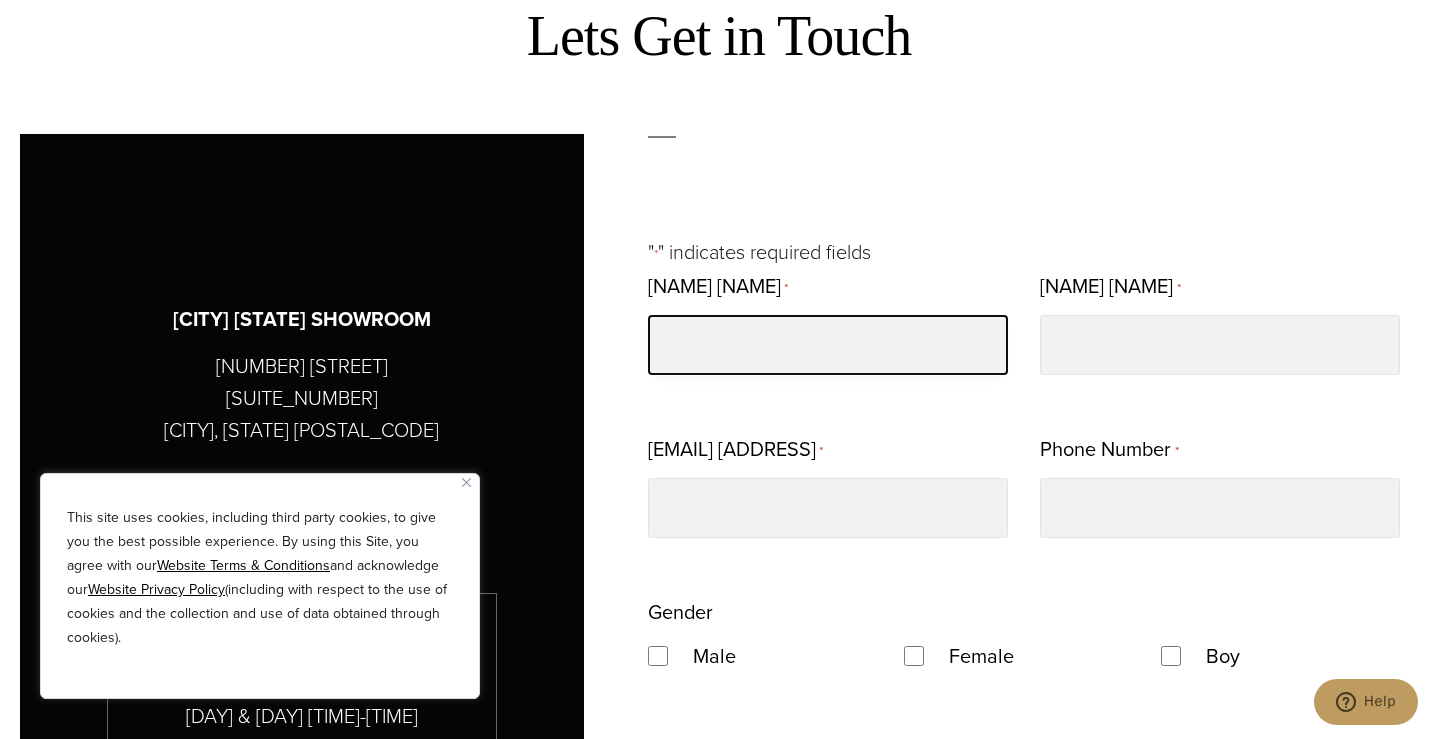 click on "First Name *" at bounding box center [828, 345] 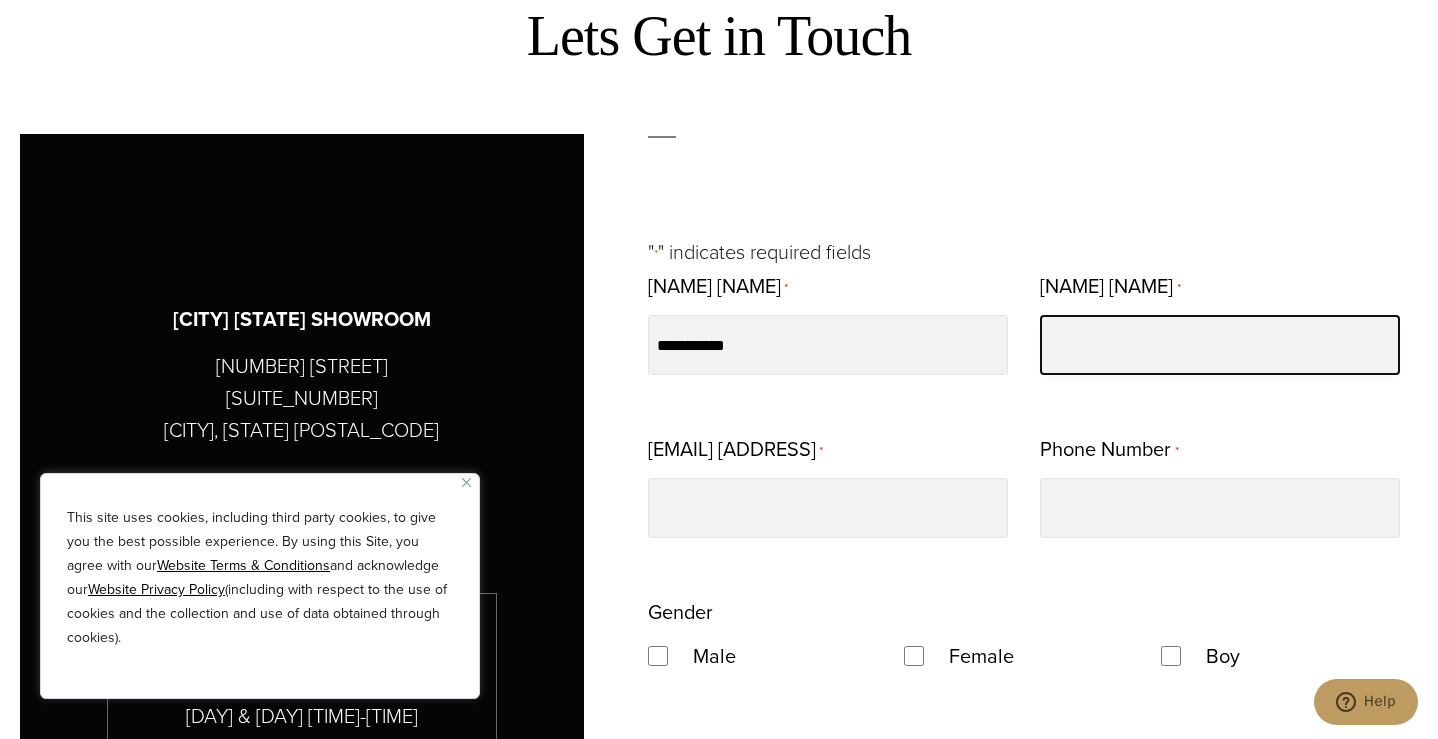 type on "*****" 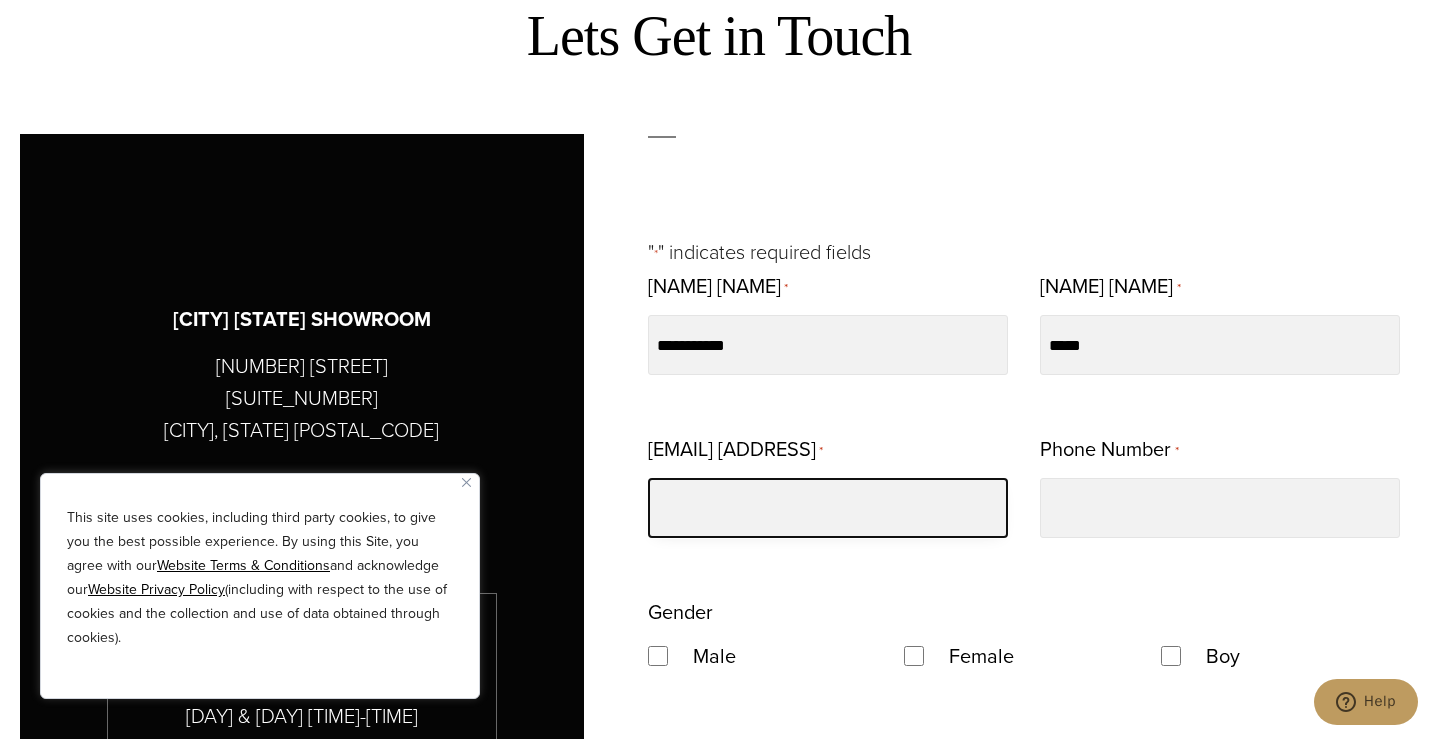 type on "**********" 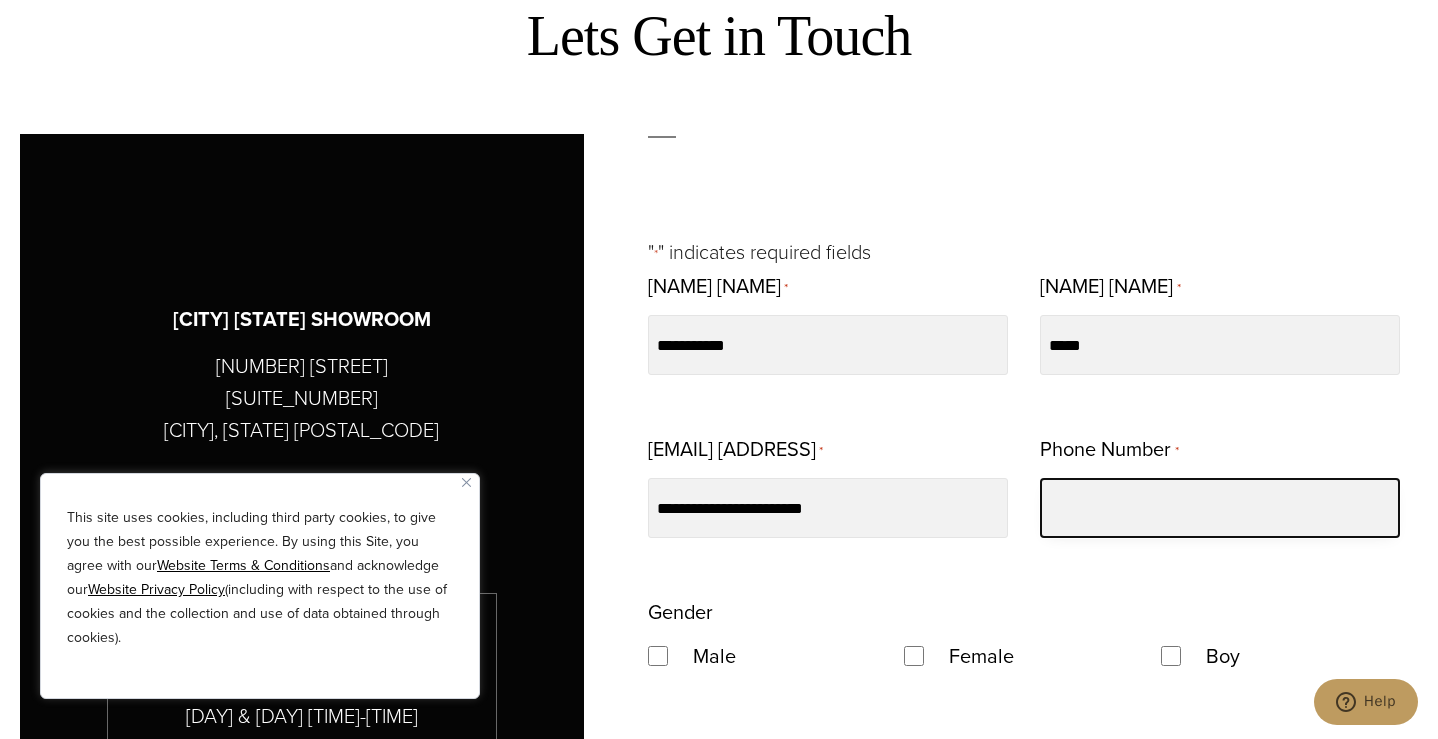 type on "**********" 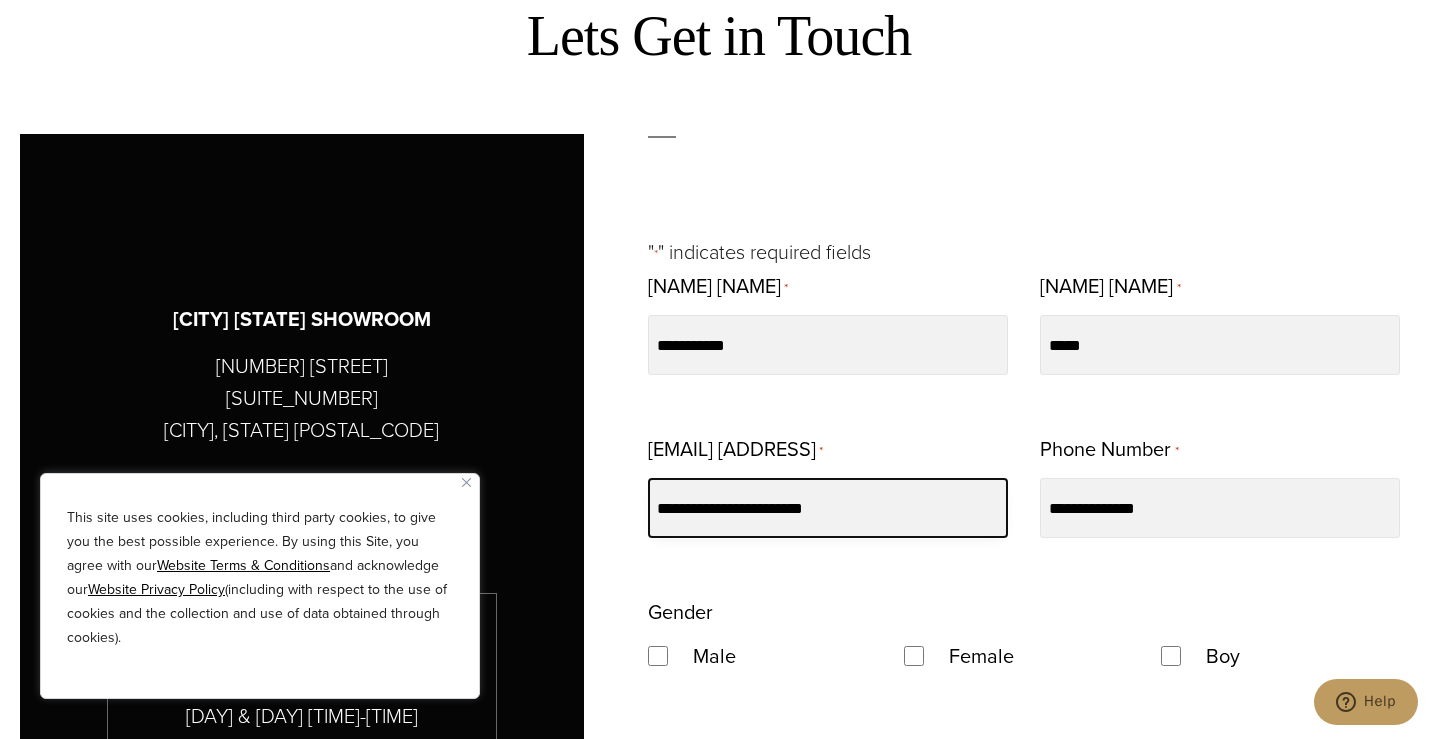 click on "**********" at bounding box center [828, 508] 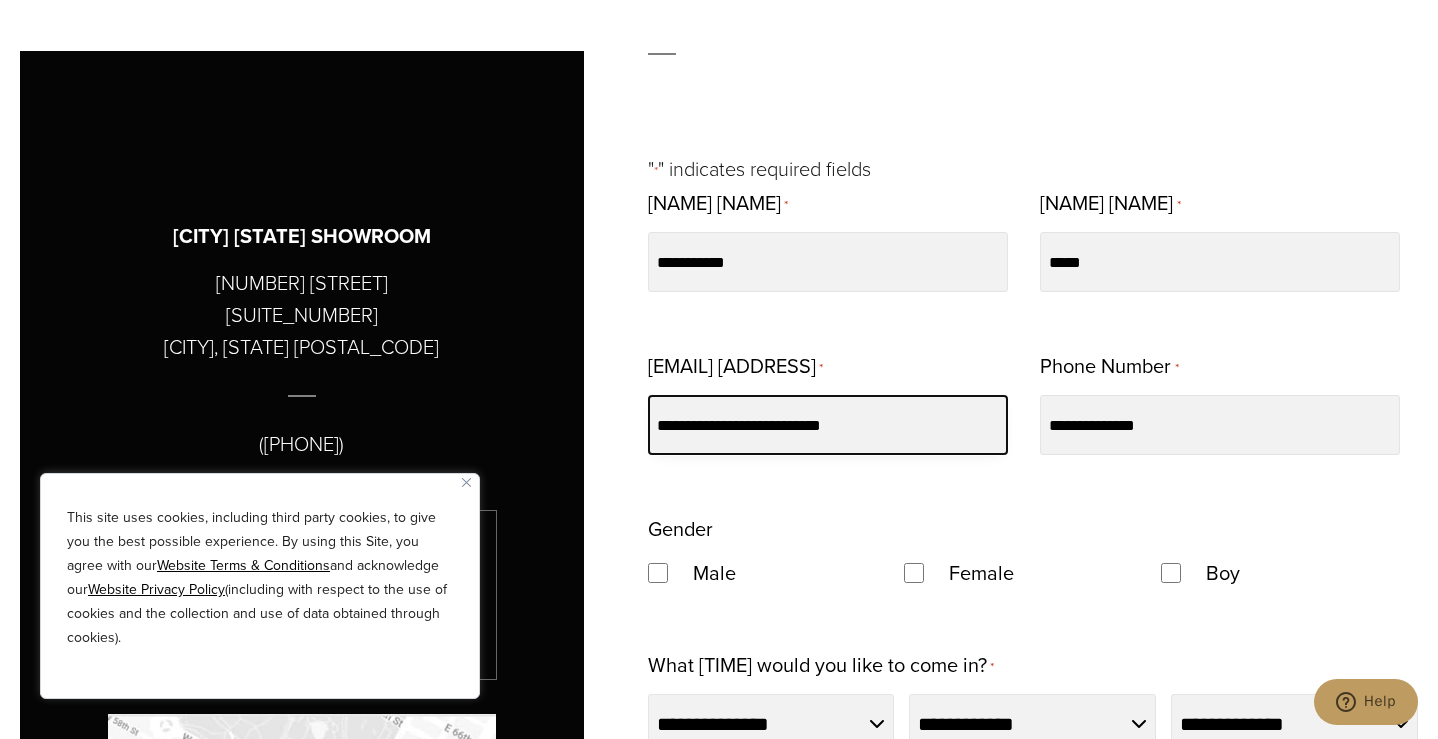scroll, scrollTop: 901, scrollLeft: 0, axis: vertical 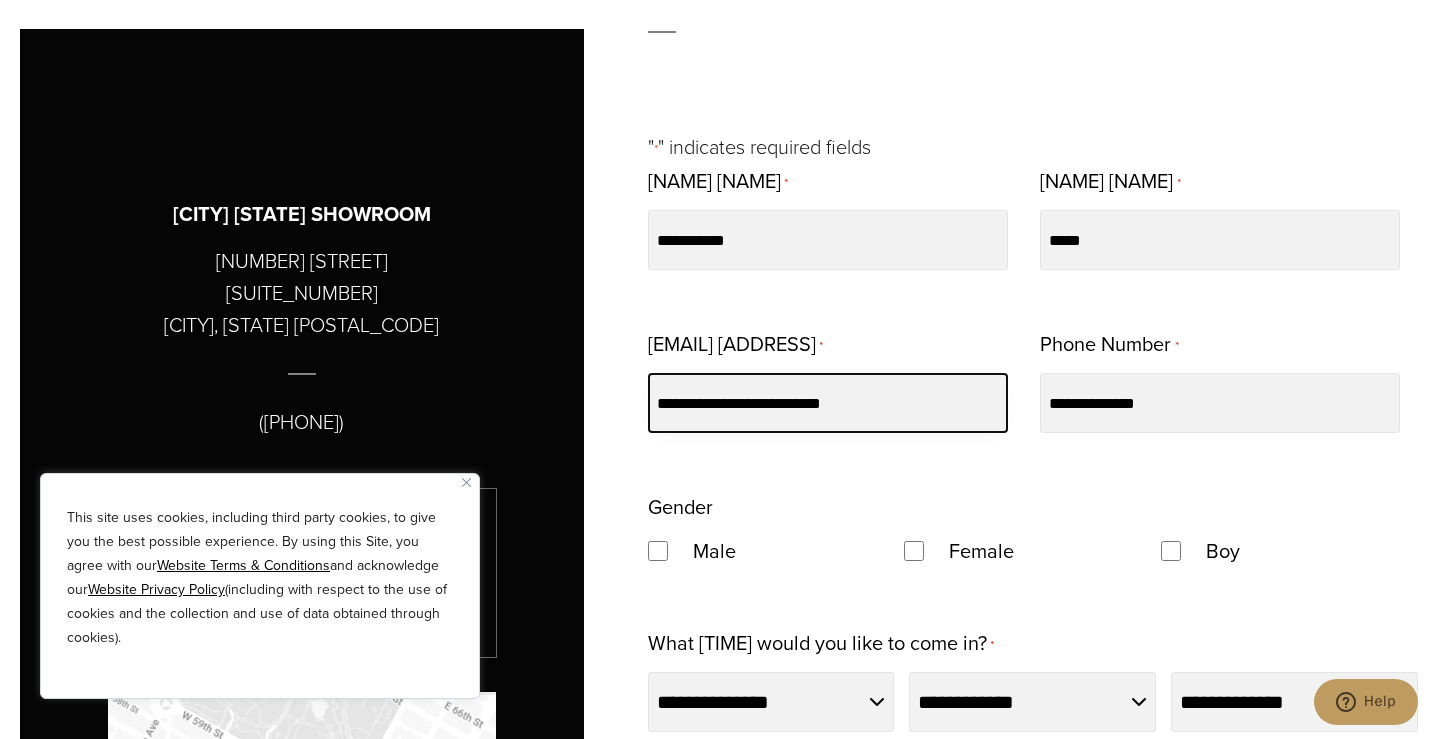 type on "**********" 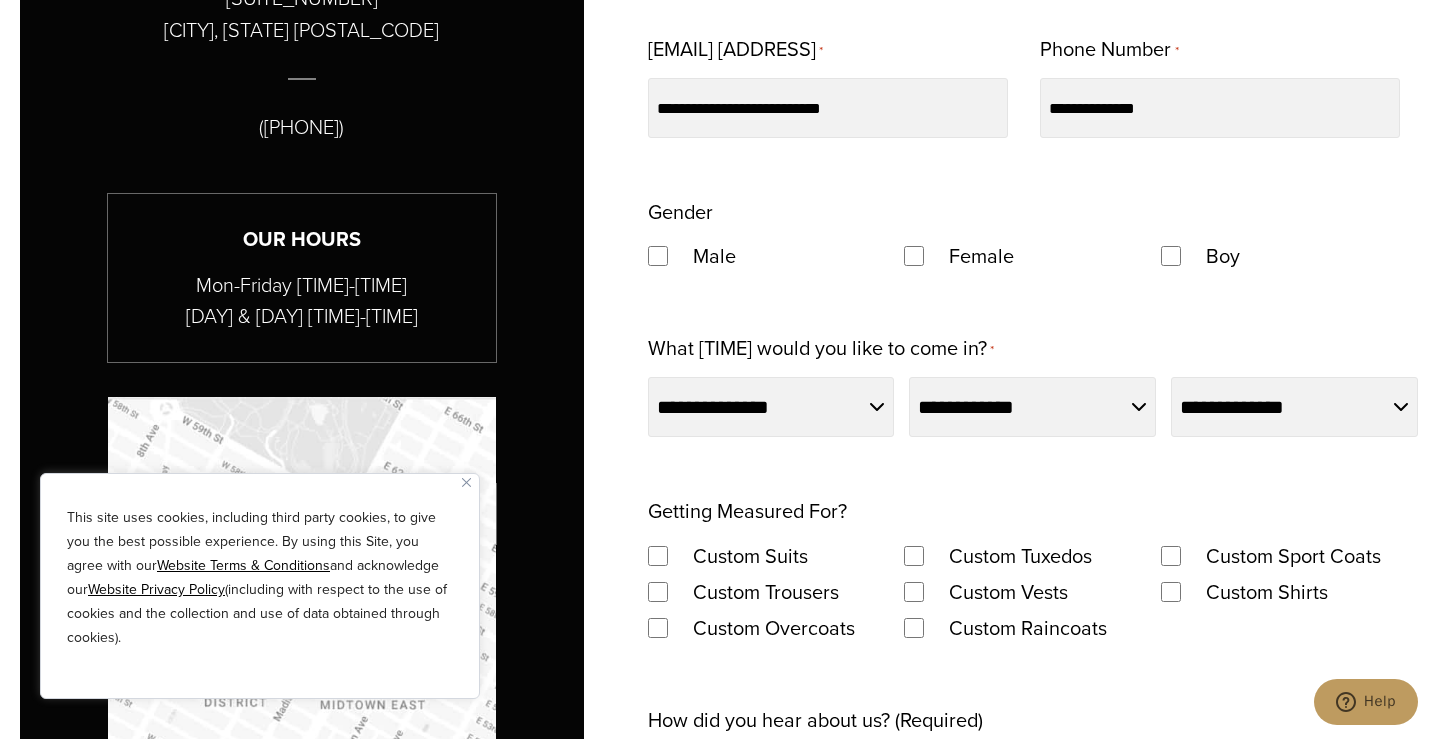 scroll, scrollTop: 1204, scrollLeft: 0, axis: vertical 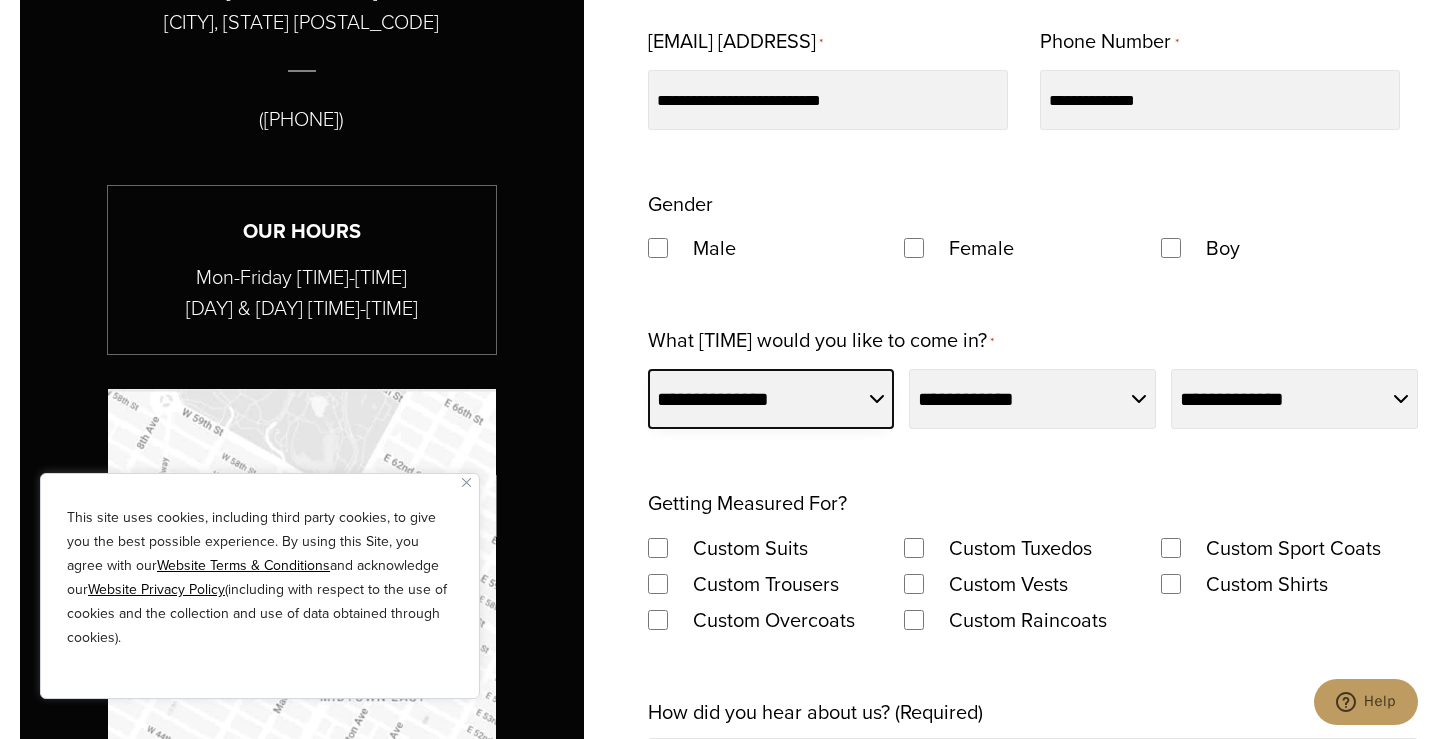 click on "**********" at bounding box center (771, 399) 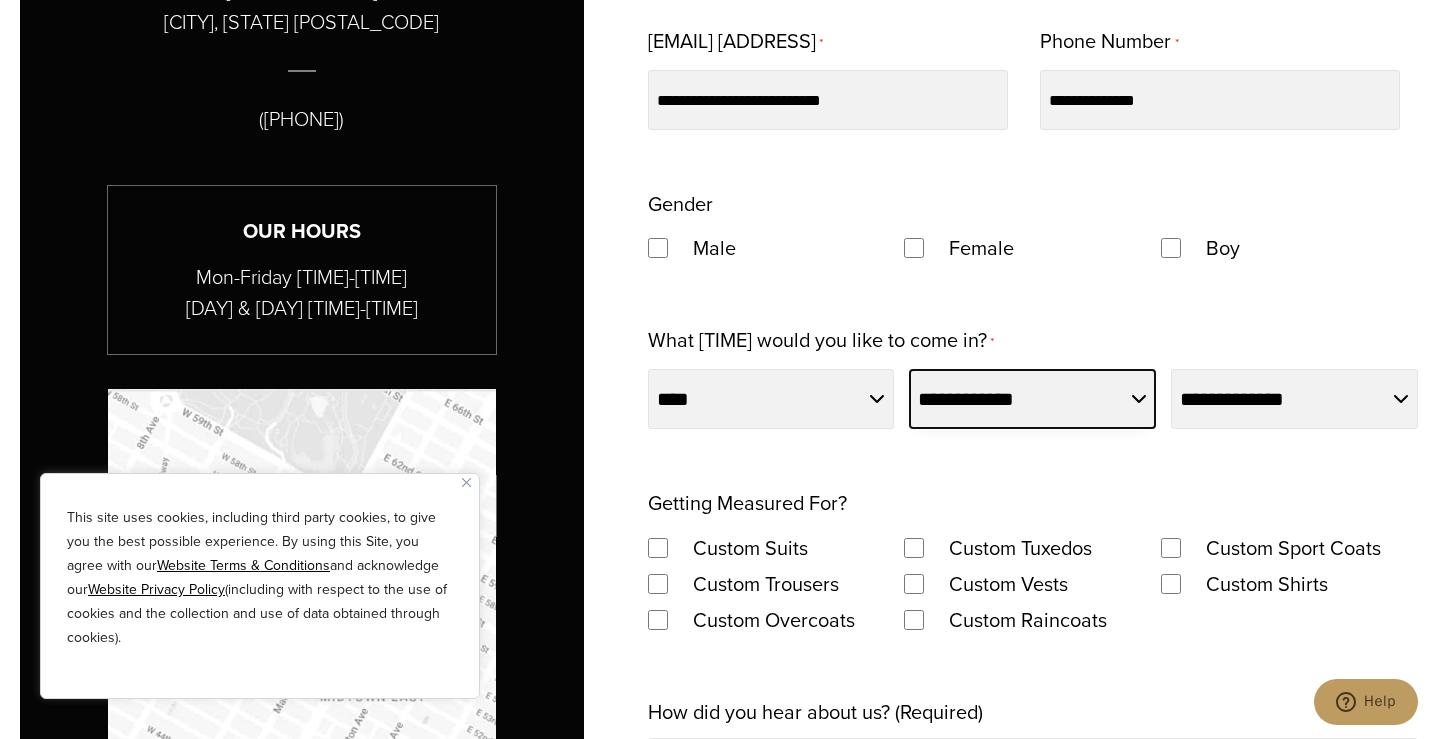 click on "**********" at bounding box center (1032, 399) 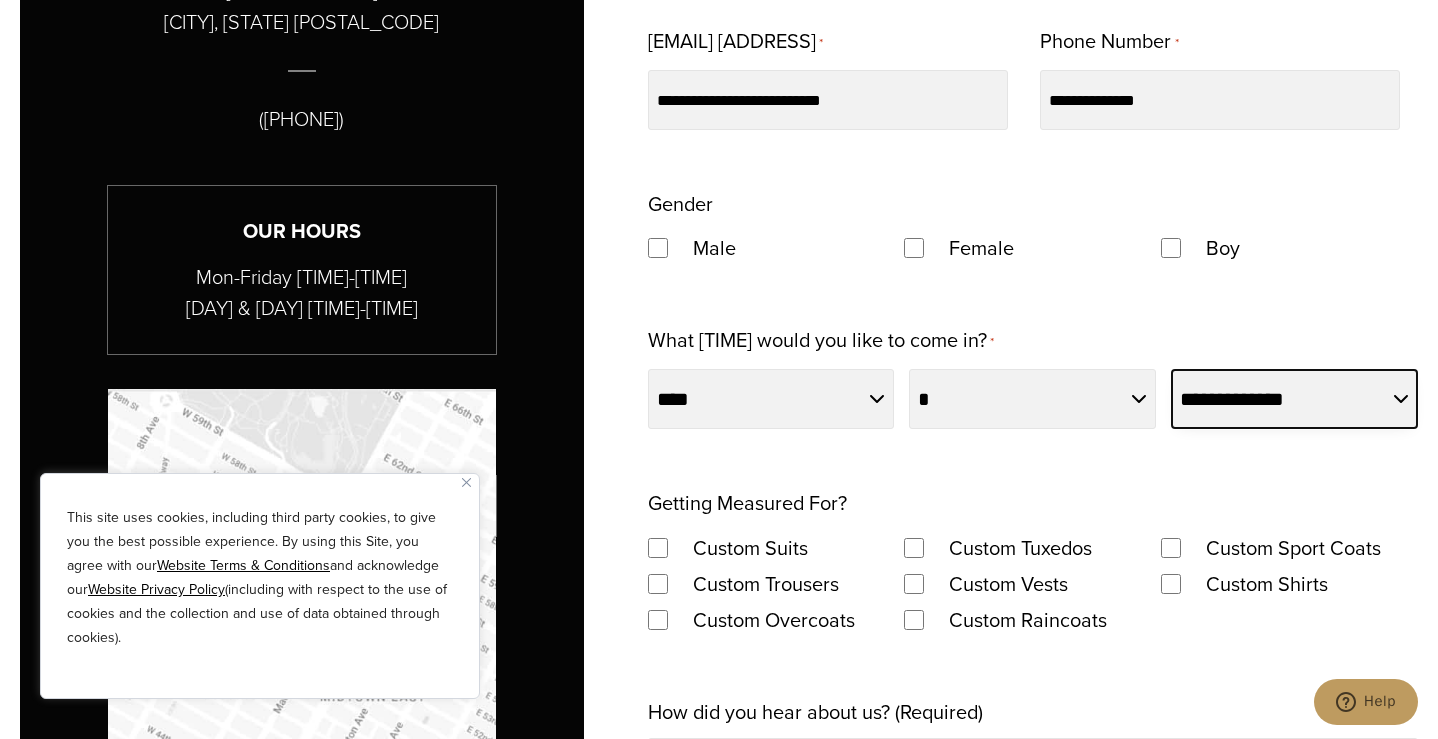 click on "**********" at bounding box center [1294, 399] 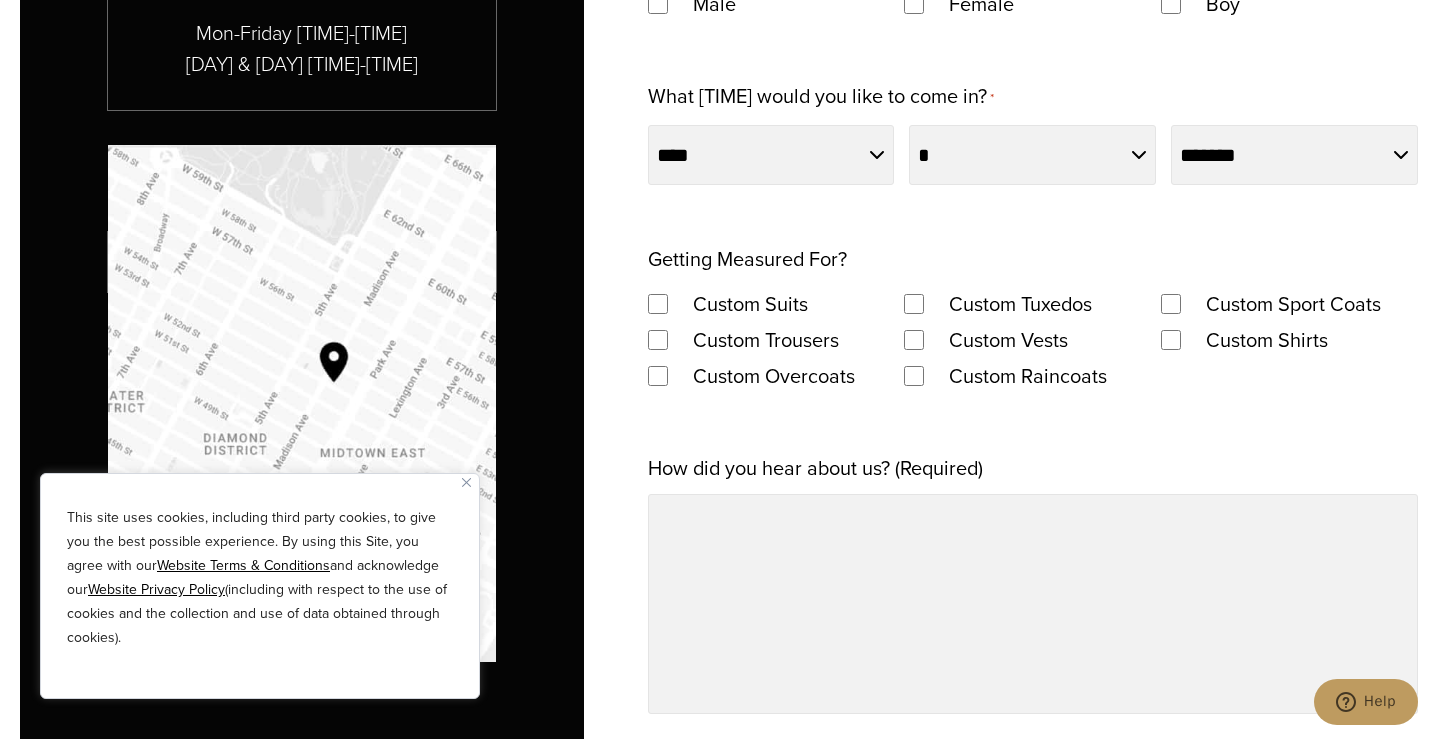 scroll, scrollTop: 1446, scrollLeft: 0, axis: vertical 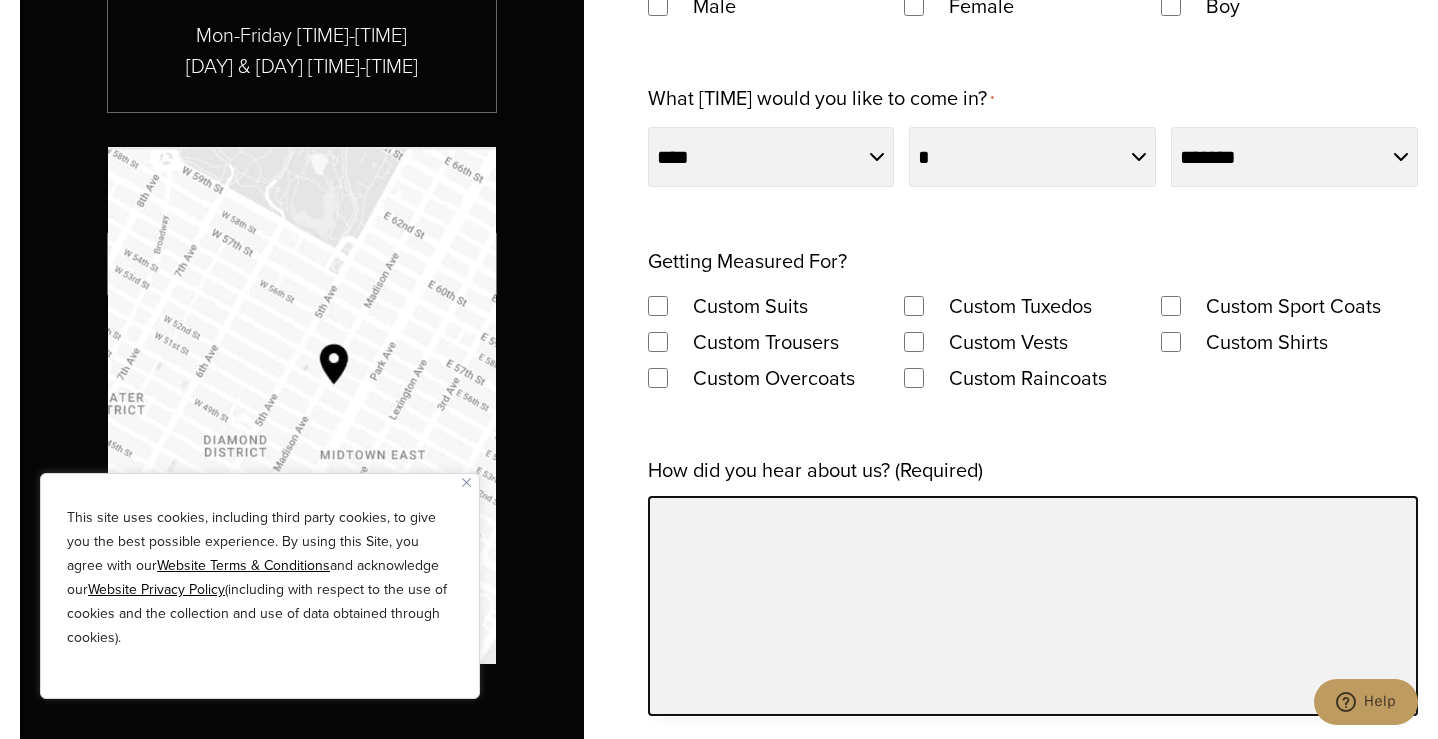 click on "How did you hear about us? (Required)" at bounding box center (1033, 606) 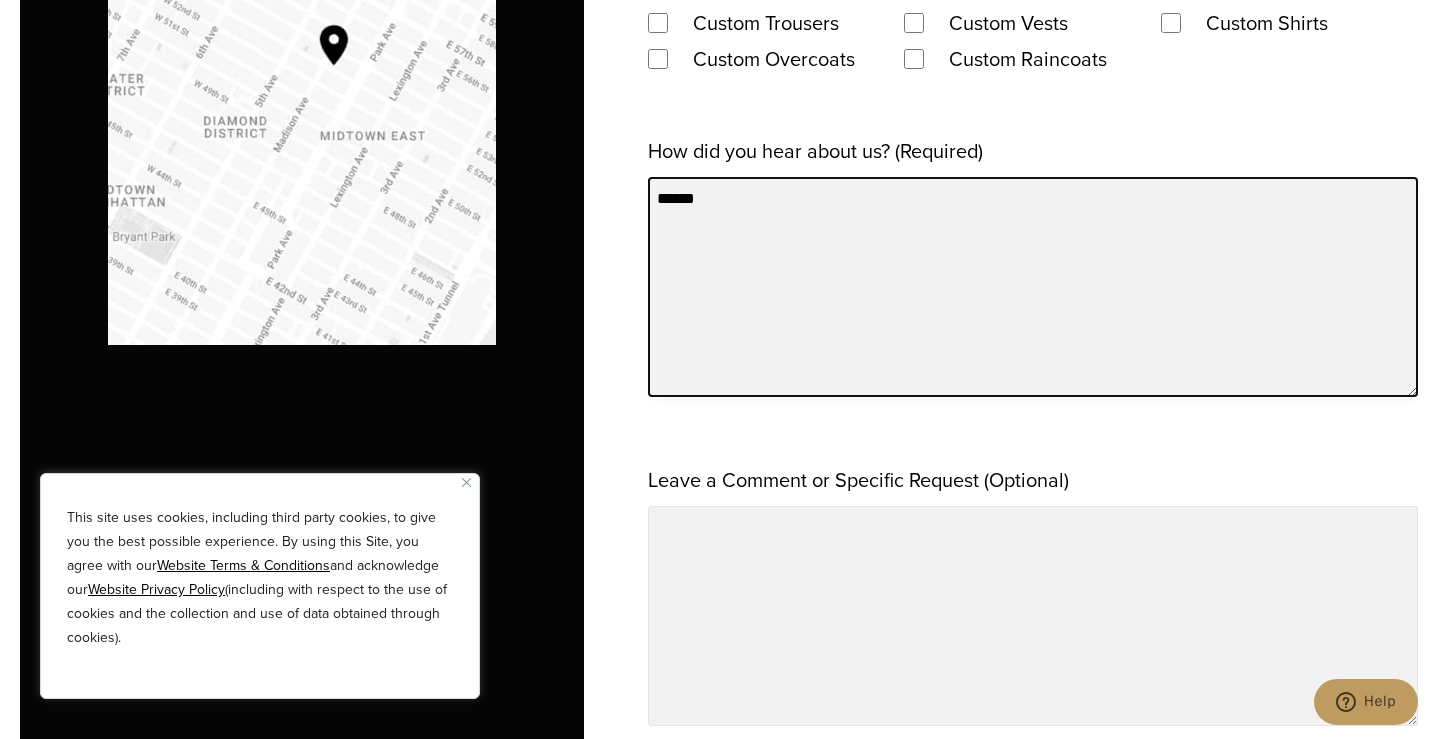 scroll, scrollTop: 1767, scrollLeft: 0, axis: vertical 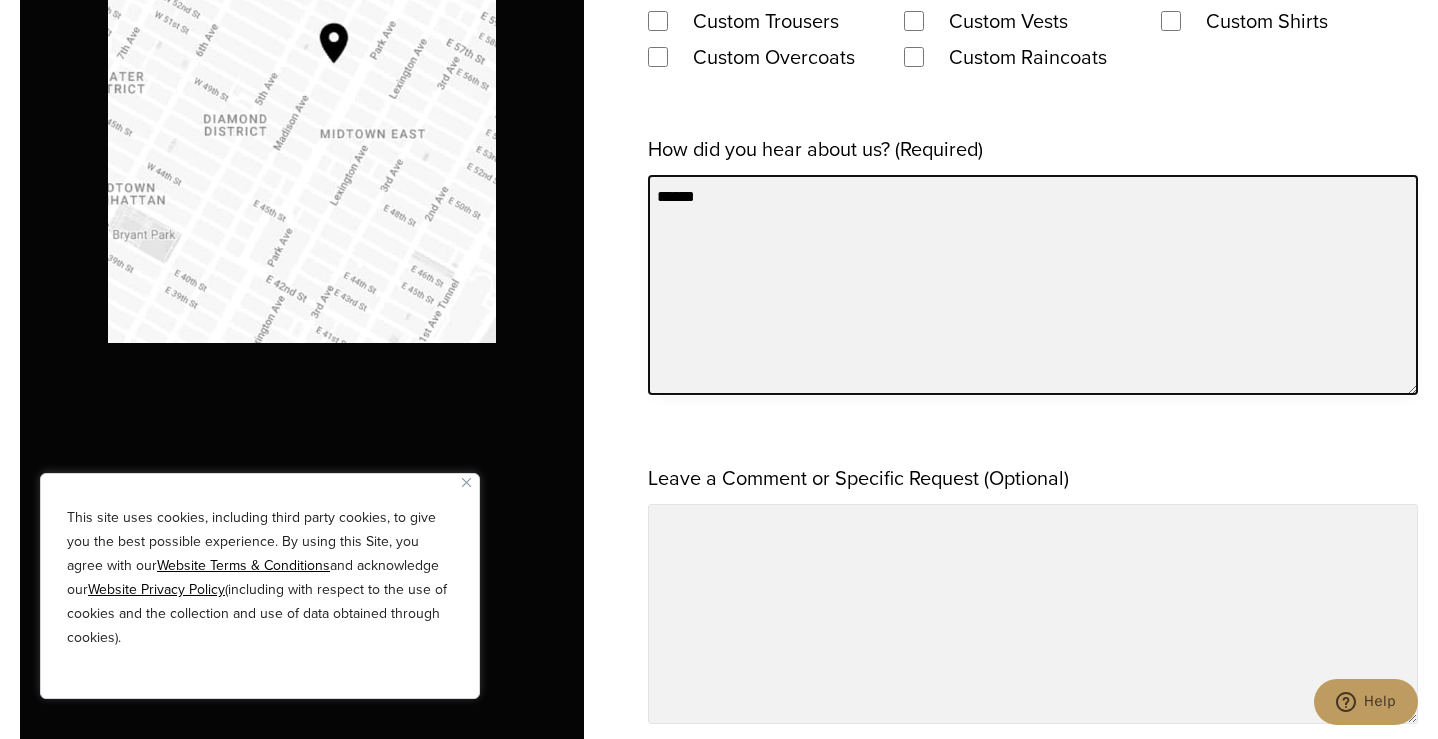 type on "******" 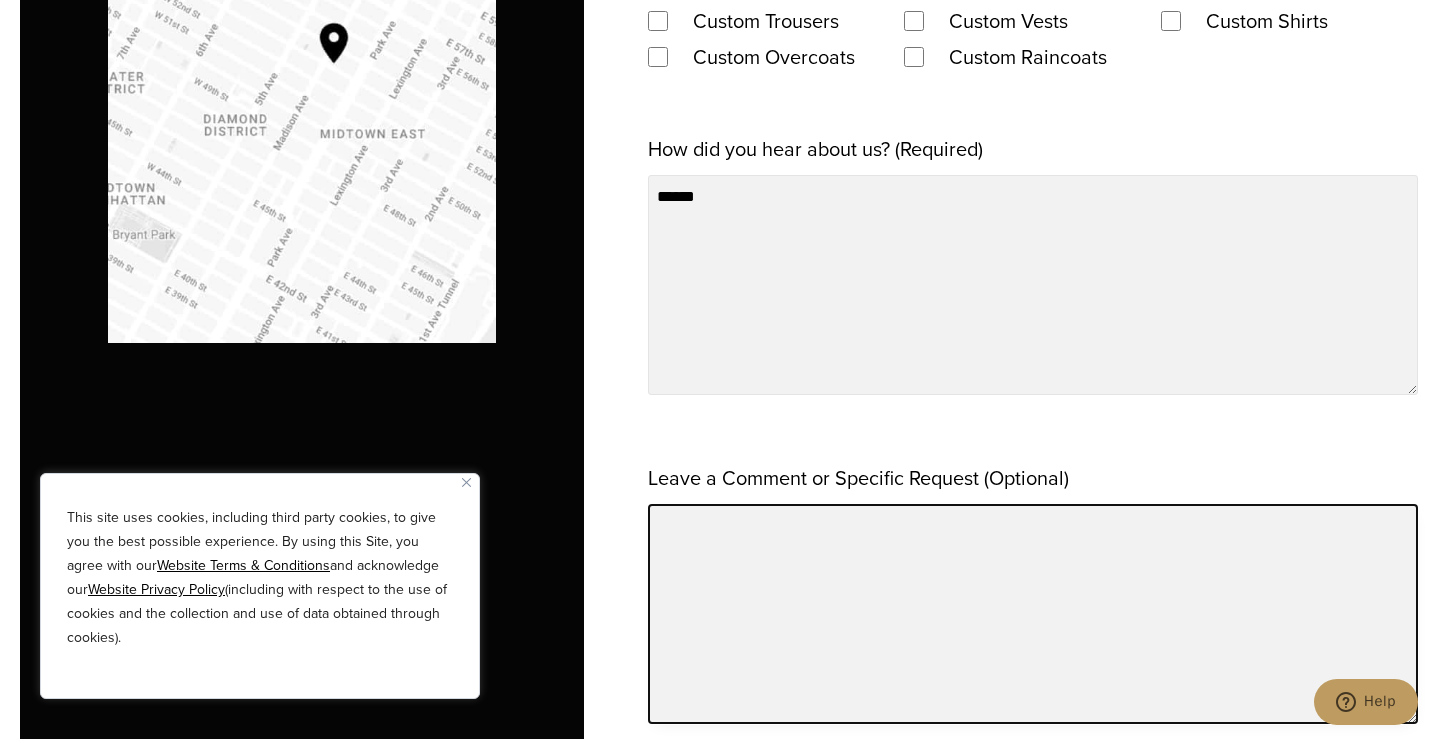 click on "Leave a Comment or Specific Request (Optional)" at bounding box center [1033, 614] 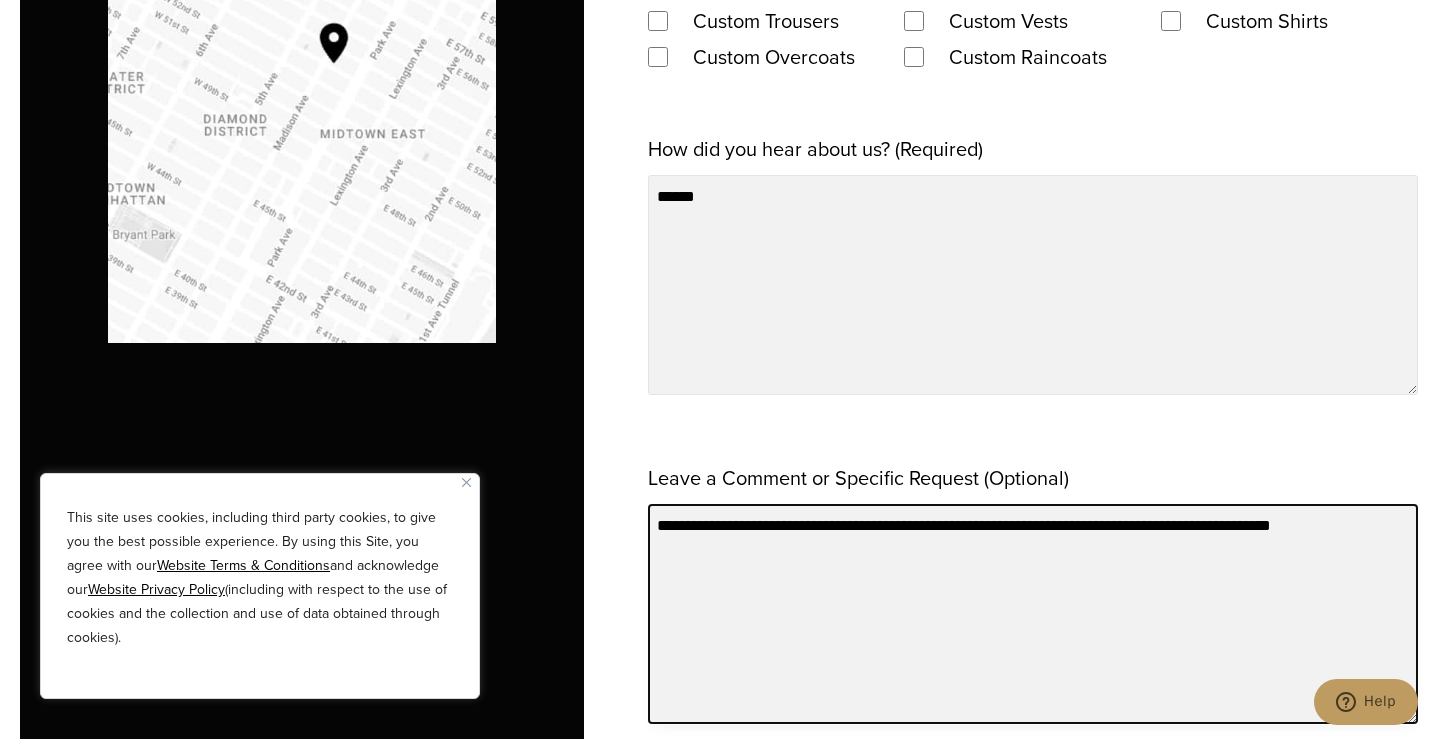 click on "**********" at bounding box center (1033, 614) 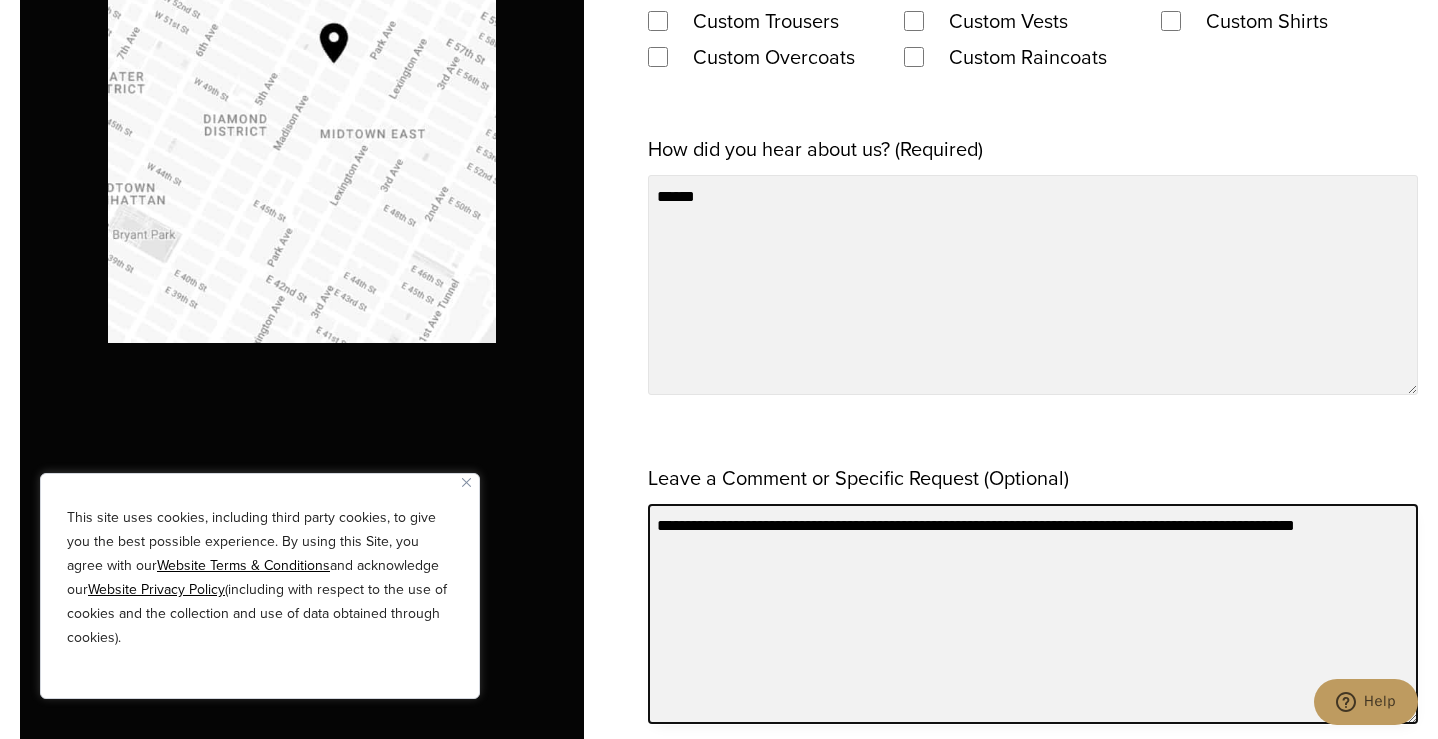 click on "**********" at bounding box center [1033, 614] 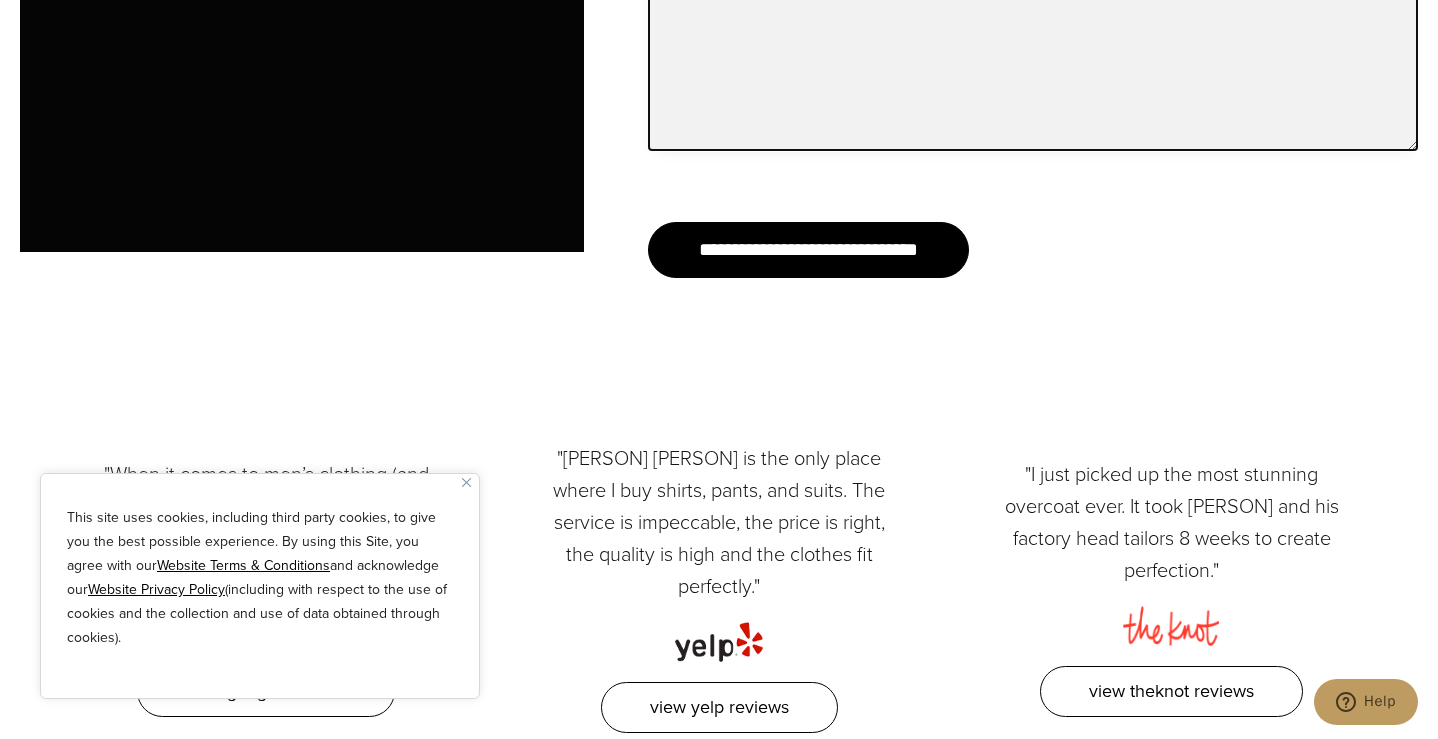 scroll, scrollTop: 2339, scrollLeft: 0, axis: vertical 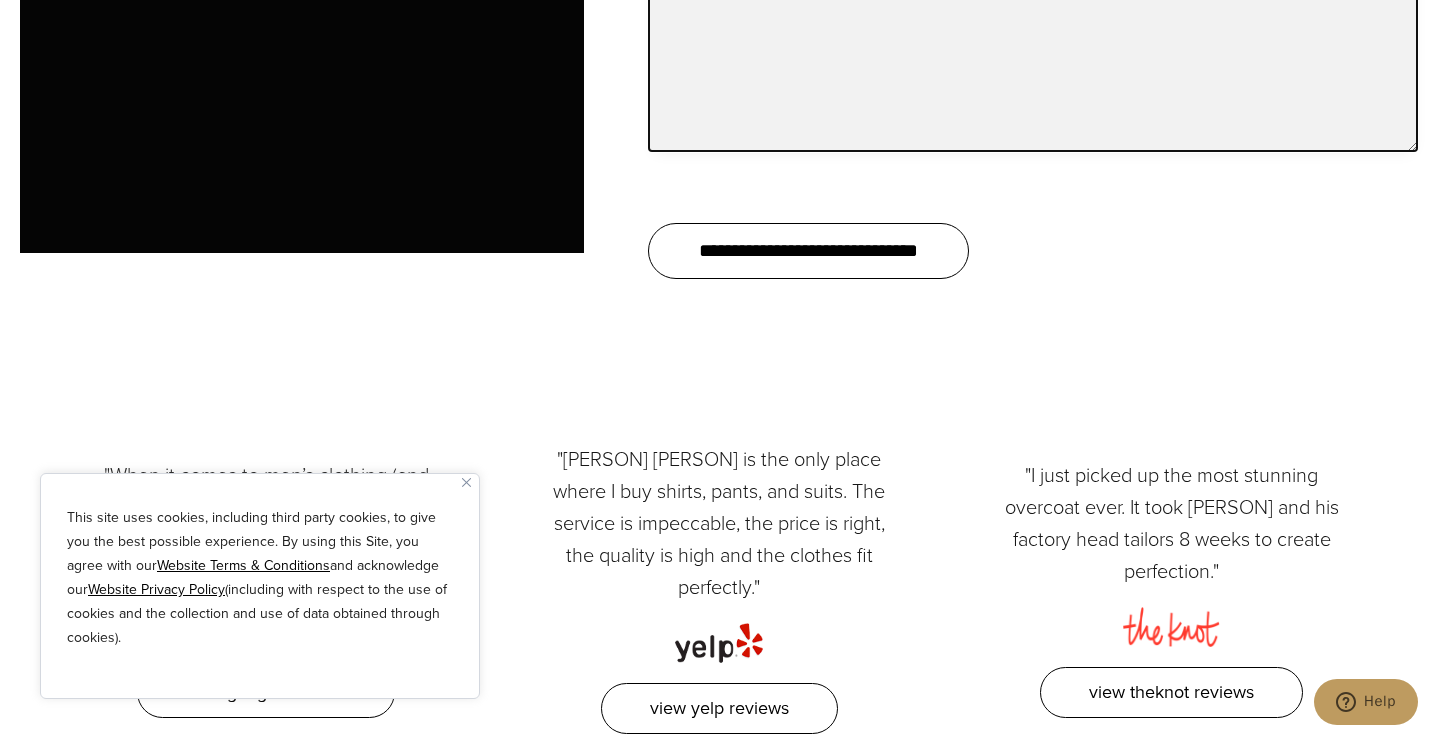 type on "**********" 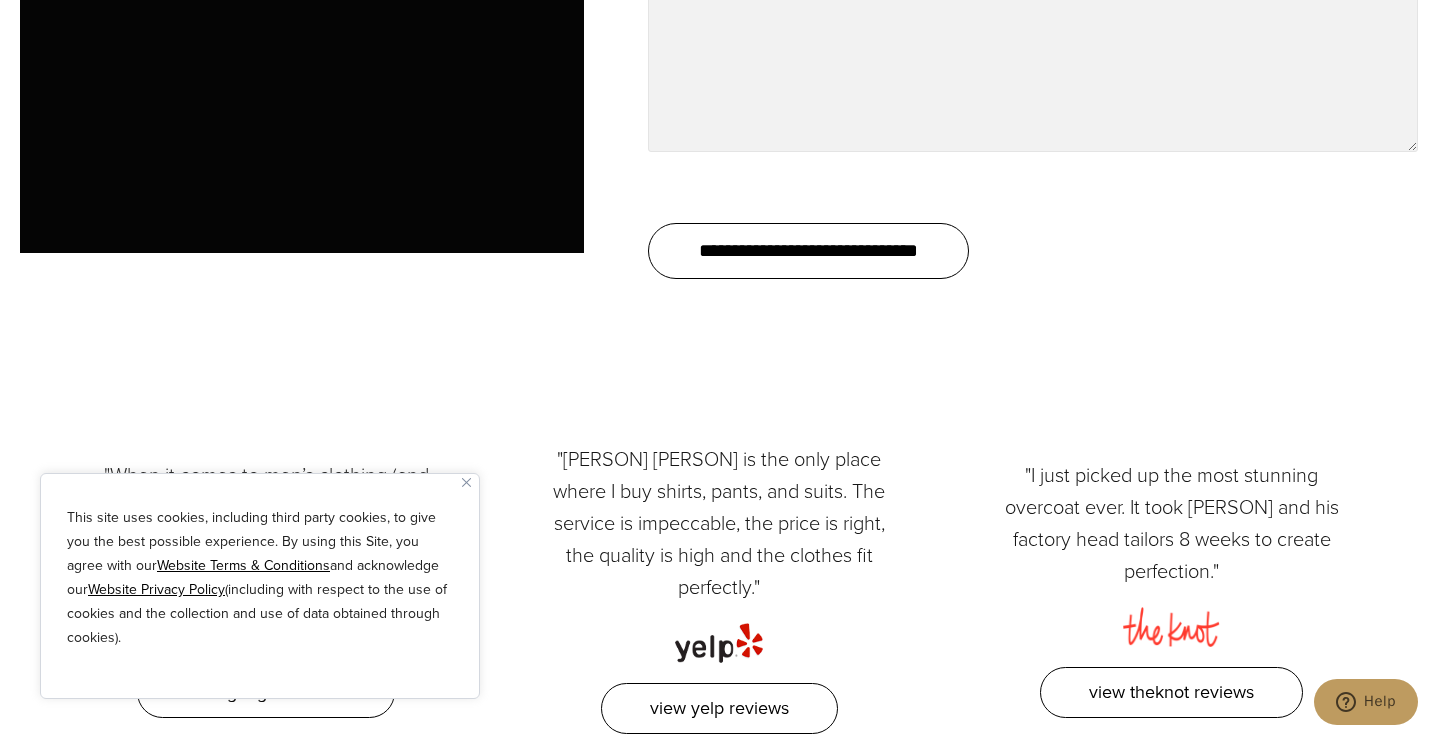 click on "**********" at bounding box center [808, 251] 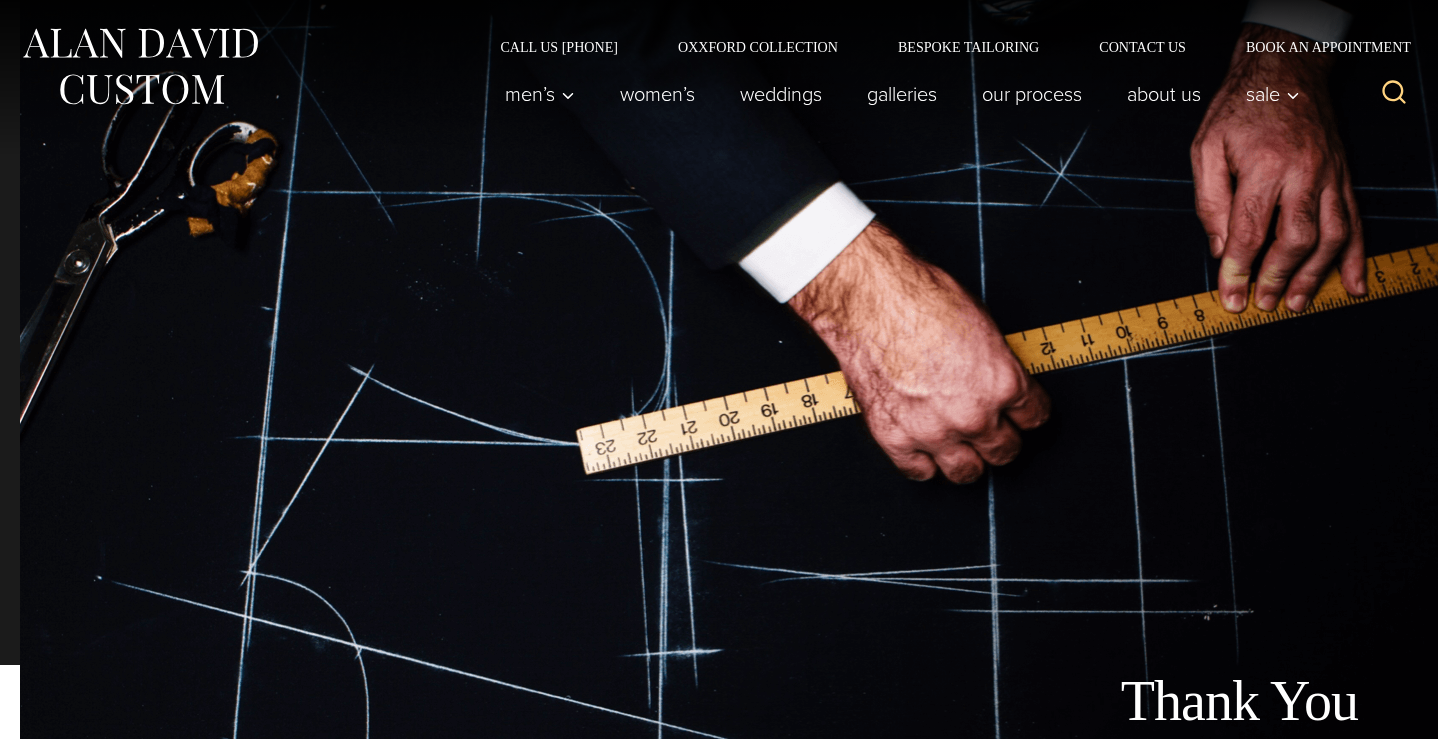 scroll, scrollTop: 0, scrollLeft: 0, axis: both 